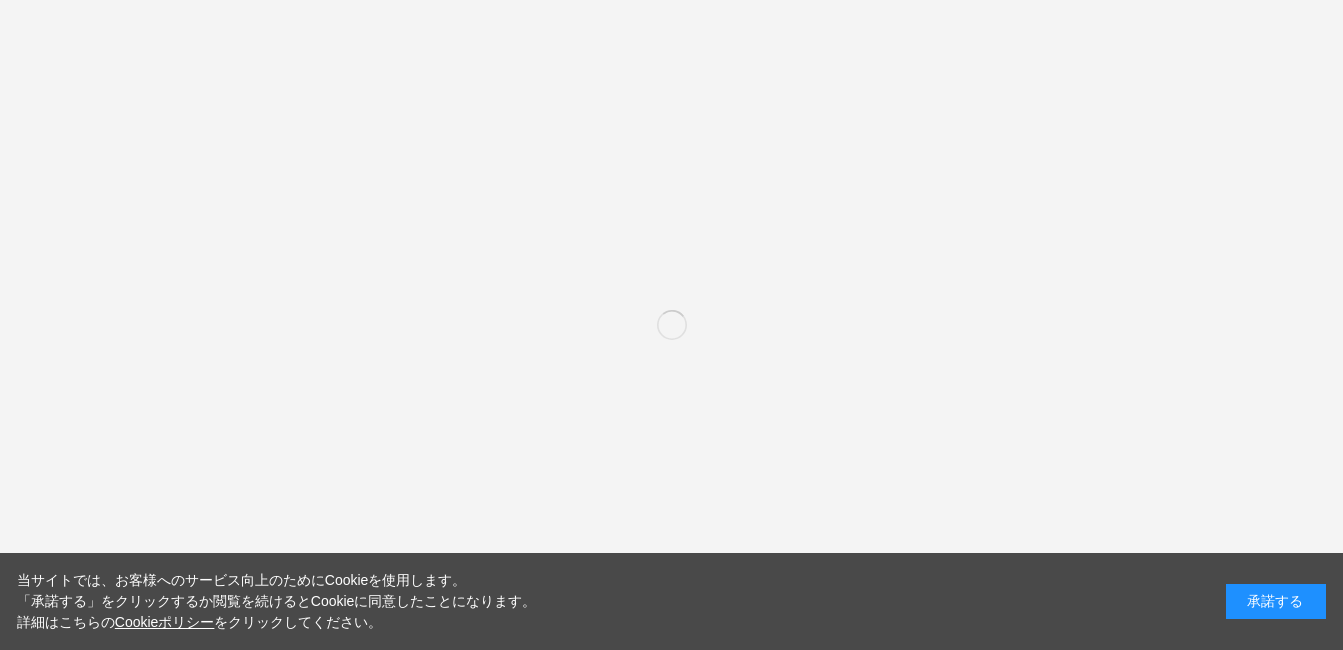 scroll, scrollTop: 100, scrollLeft: 0, axis: vertical 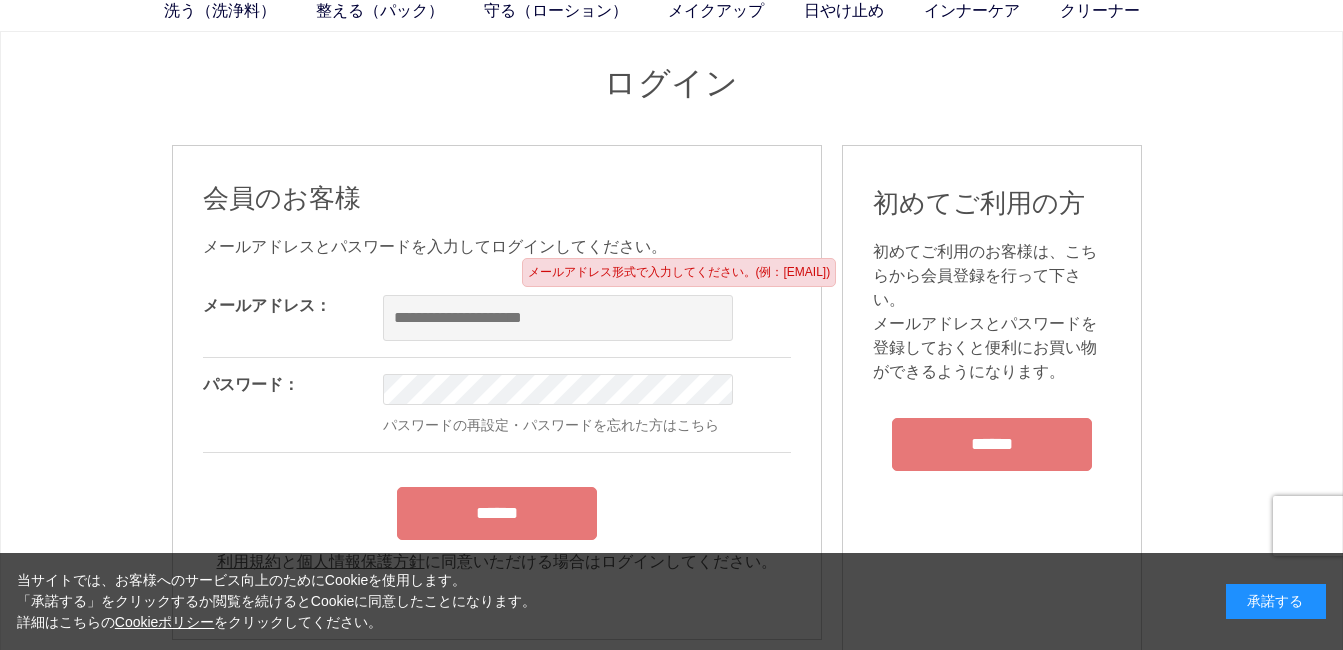click at bounding box center [558, 318] 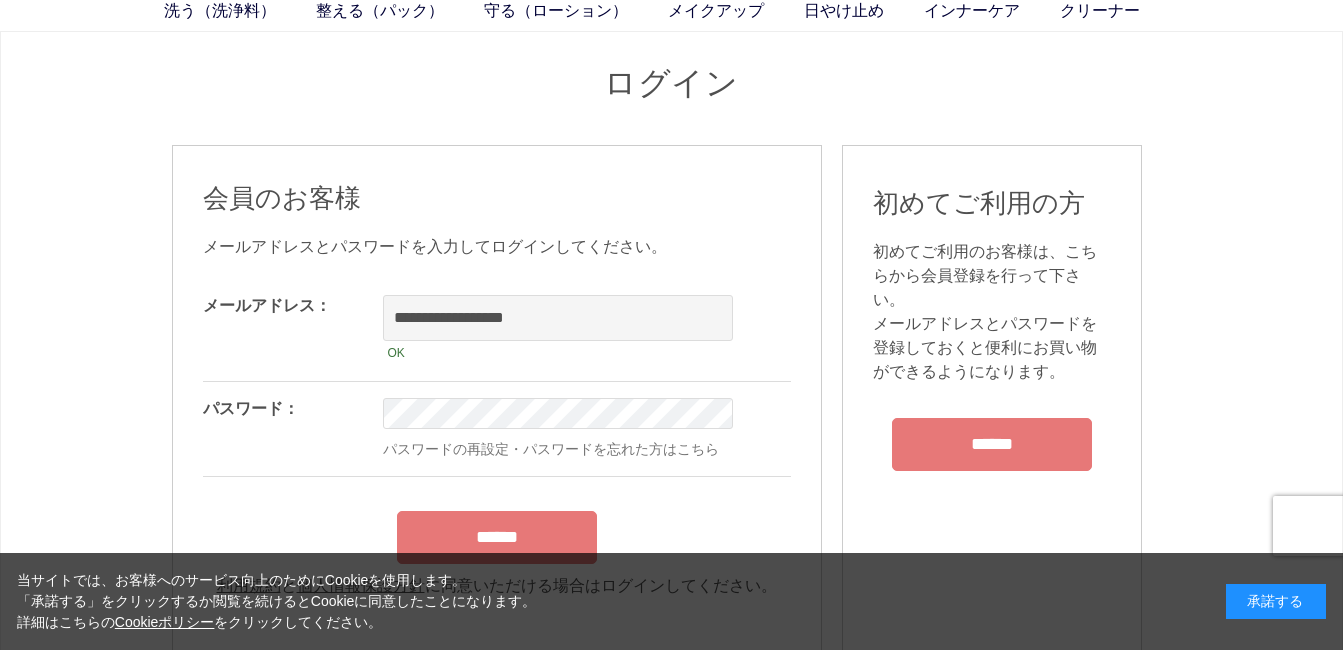 click on "メールアドレス：" at bounding box center (293, 330) 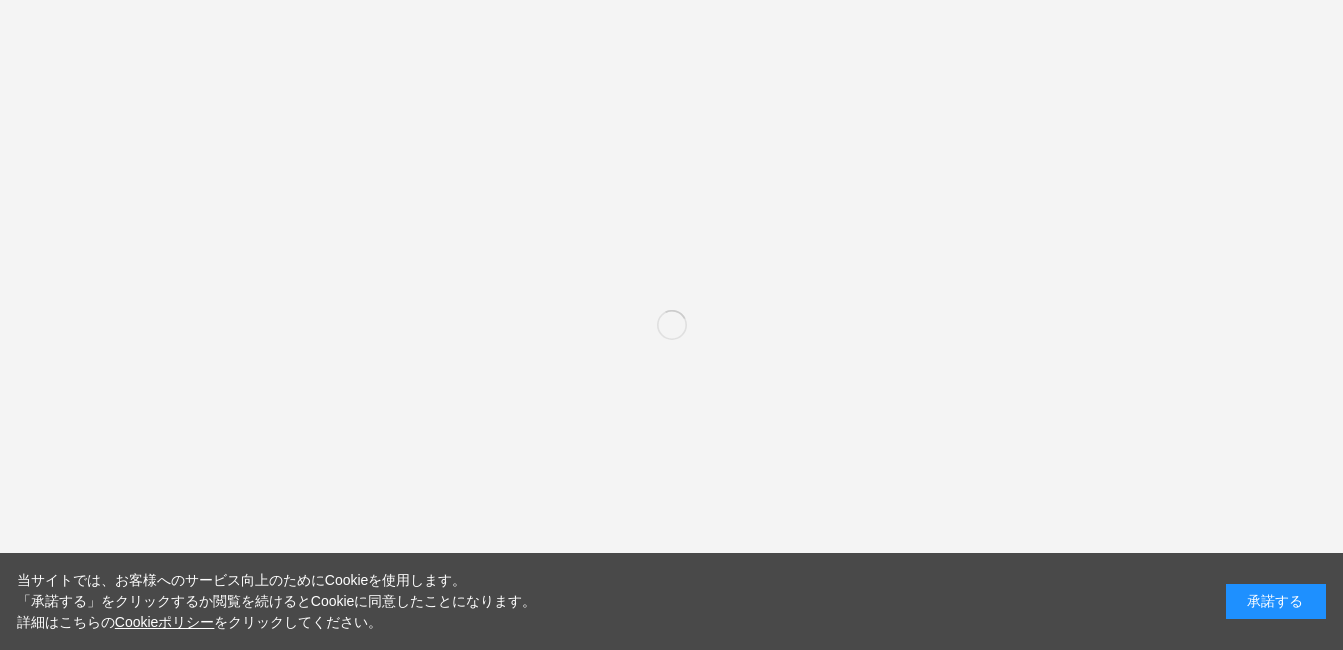 scroll, scrollTop: 0, scrollLeft: 0, axis: both 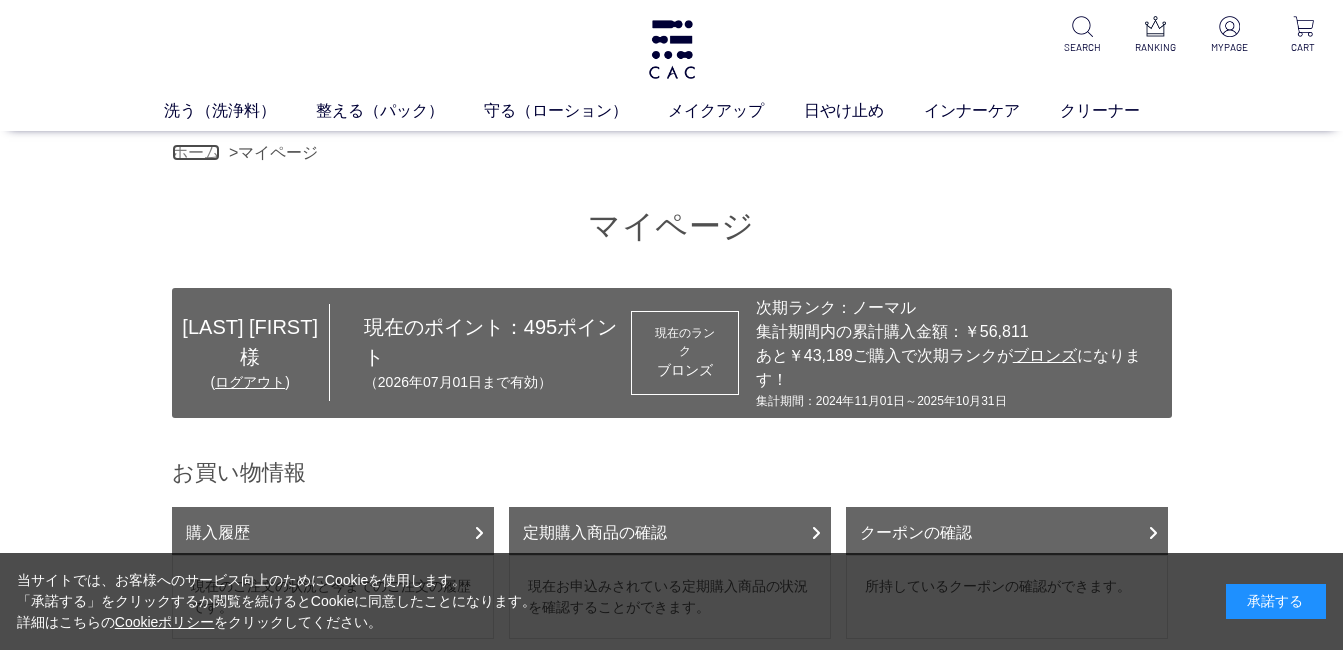 click on "ホーム" at bounding box center [196, 152] 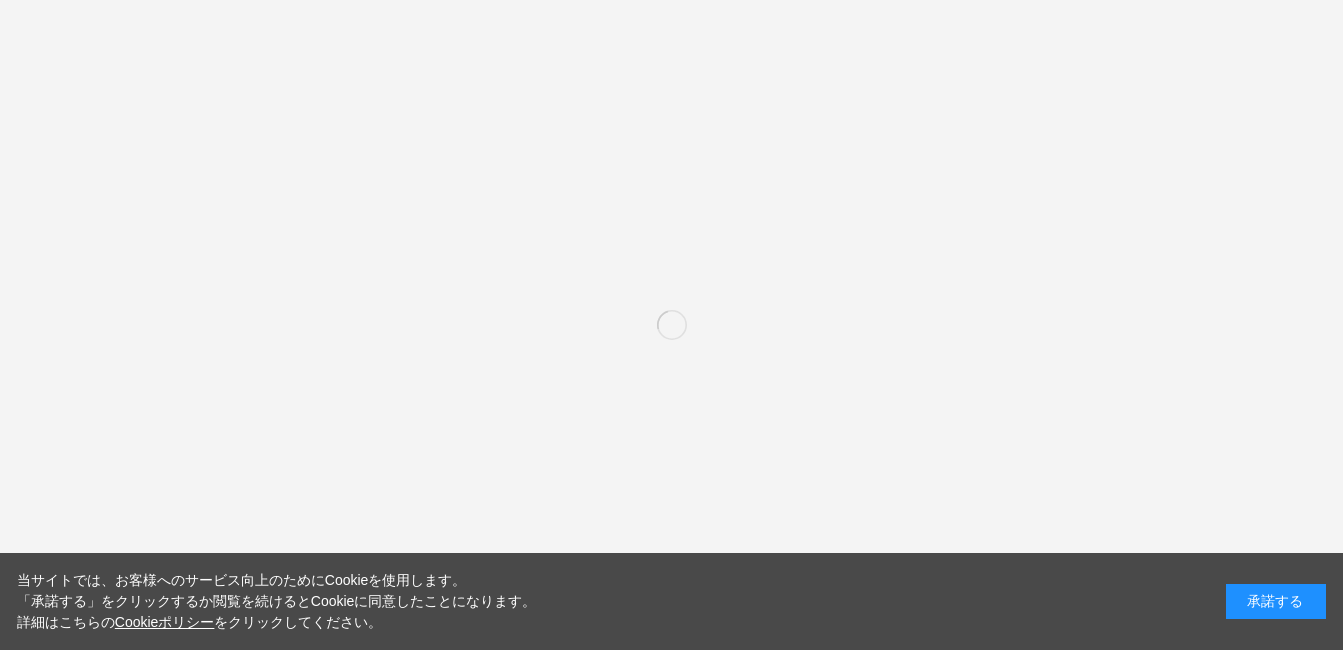 scroll, scrollTop: 0, scrollLeft: 0, axis: both 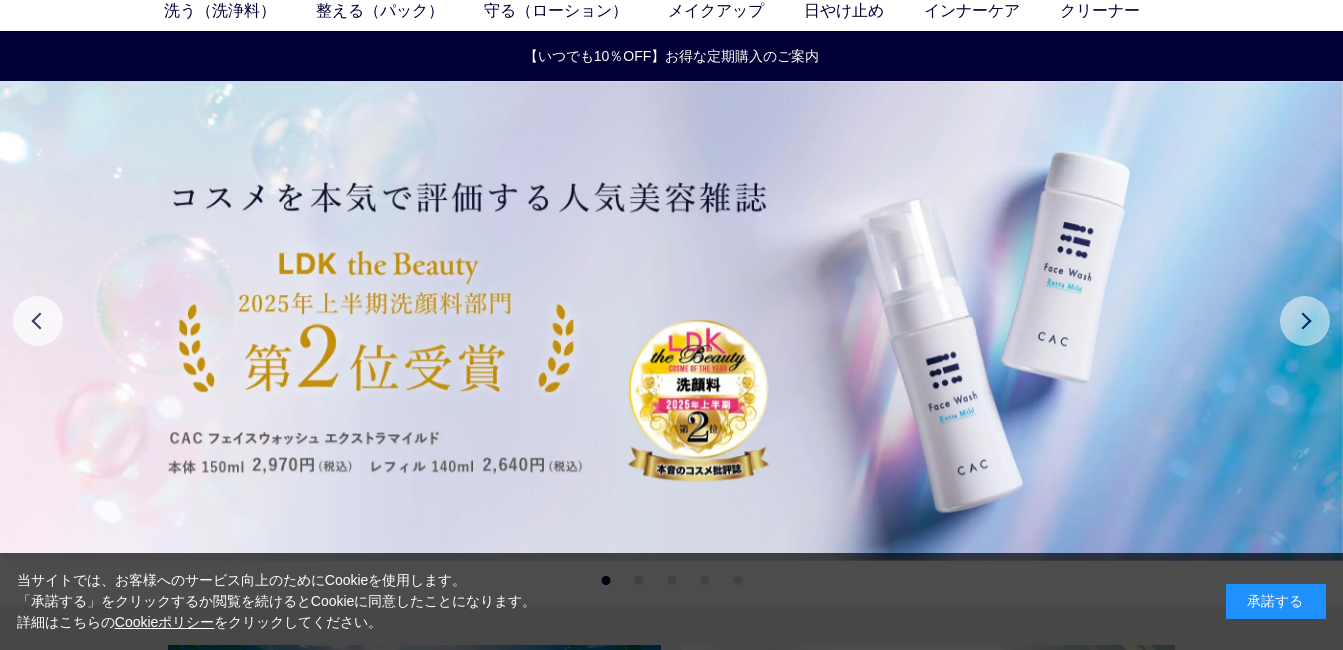click on "Next" at bounding box center (1305, 321) 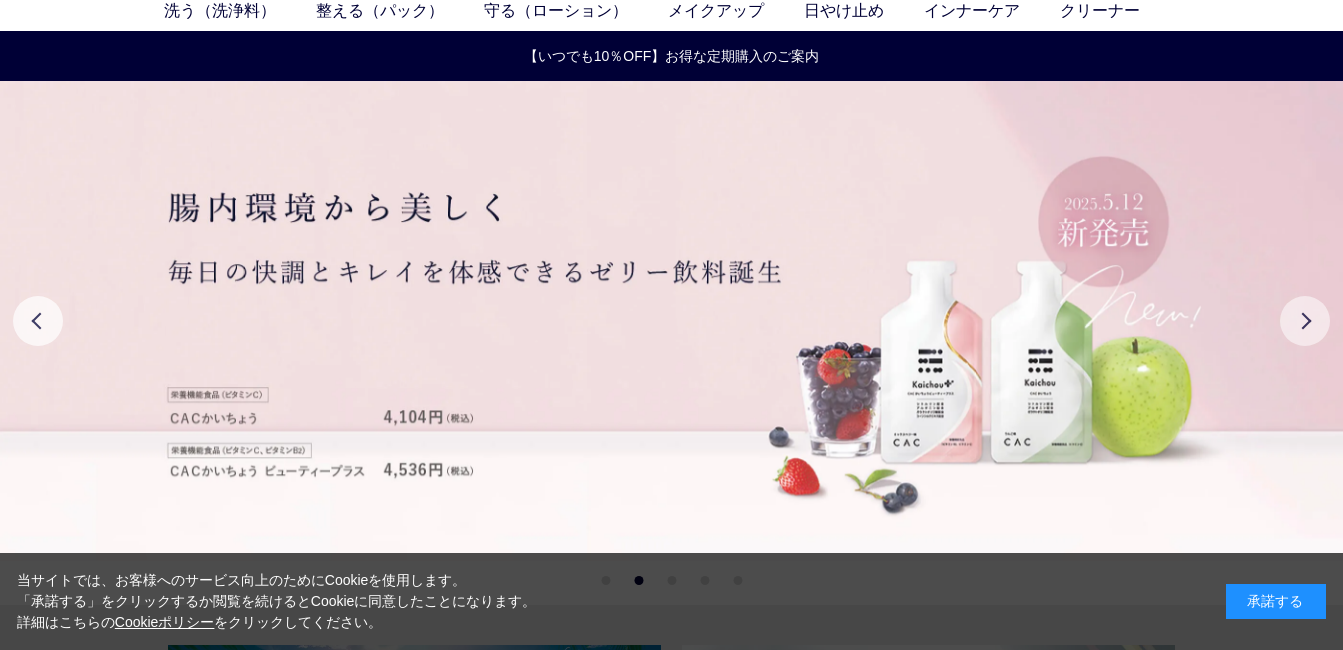 click on "Next" at bounding box center (1305, 321) 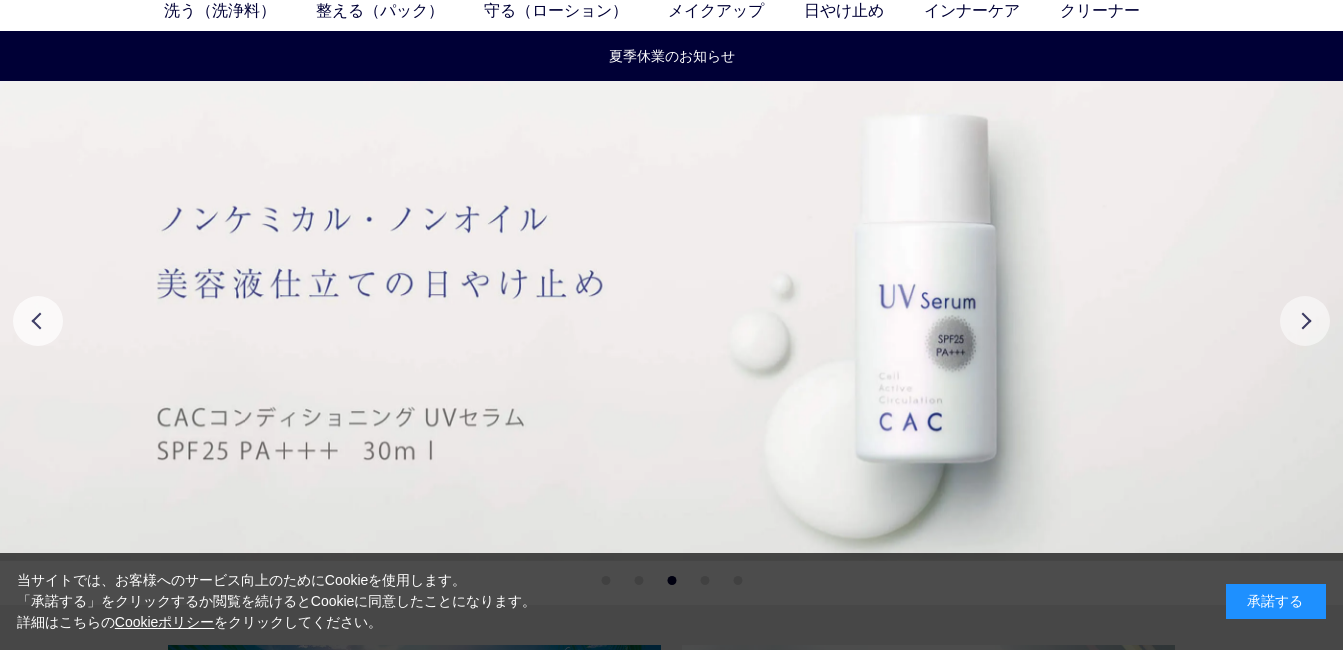 click on "Next" at bounding box center (1305, 321) 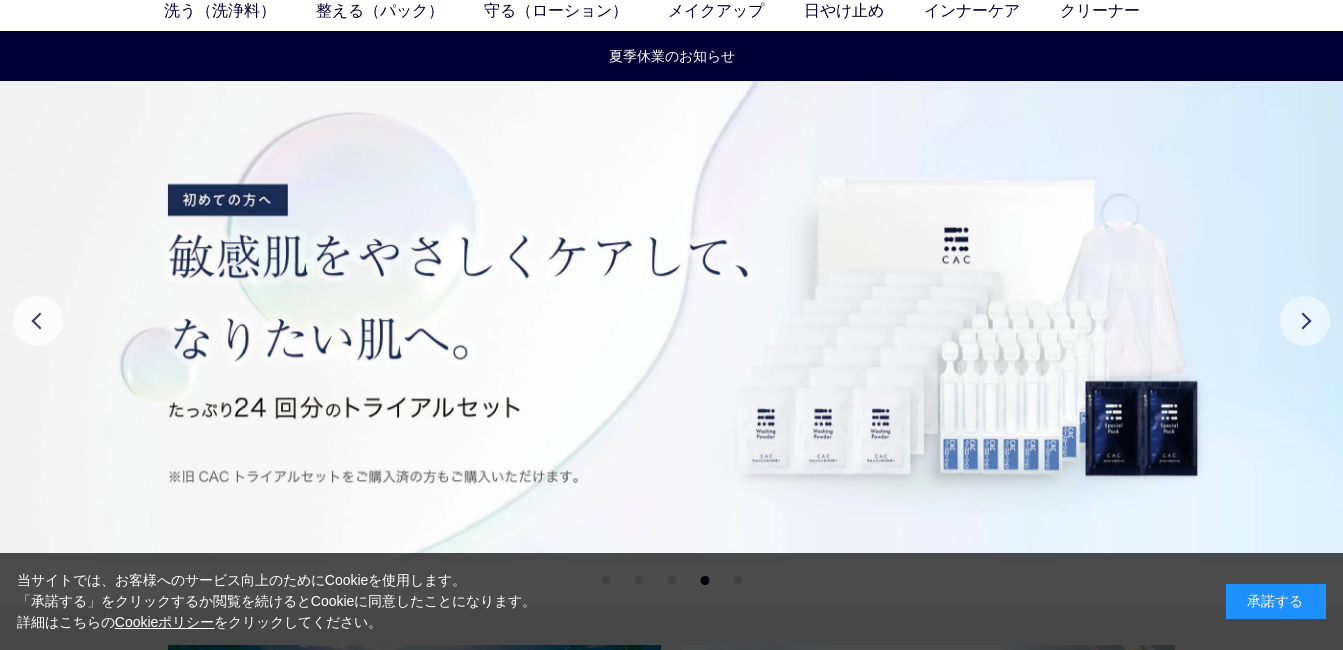 click on "Next" at bounding box center (1305, 321) 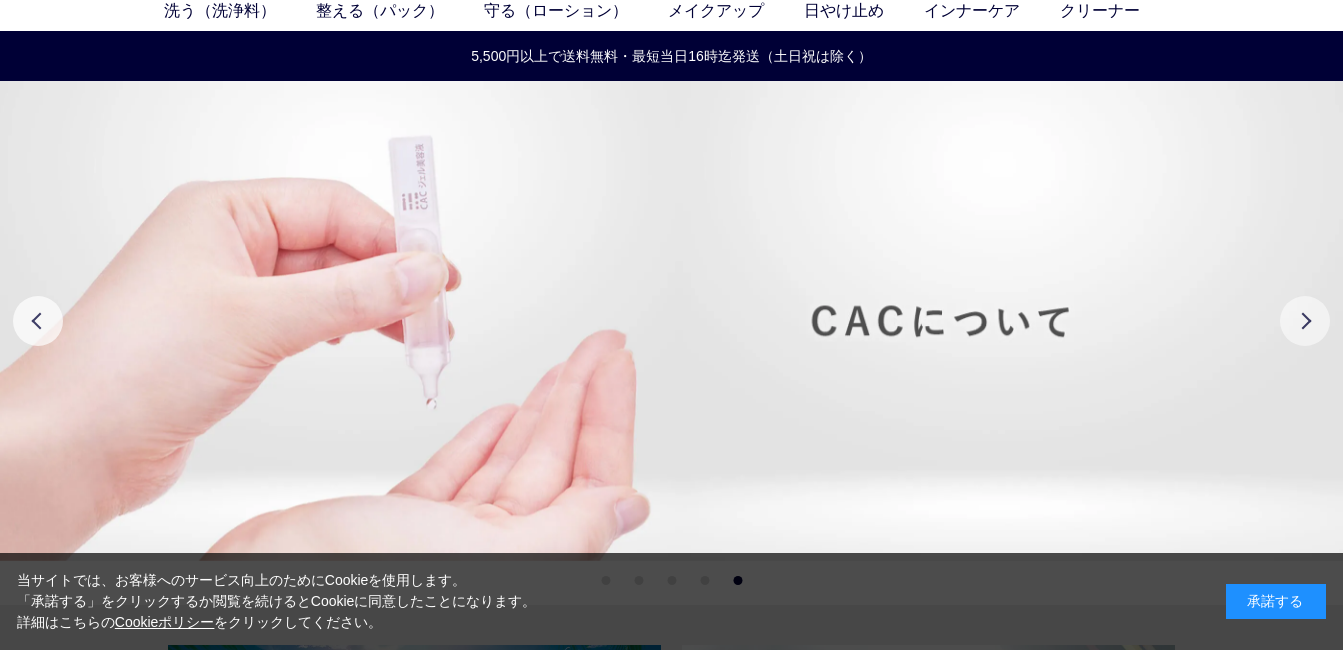 click on "Next" at bounding box center [1305, 321] 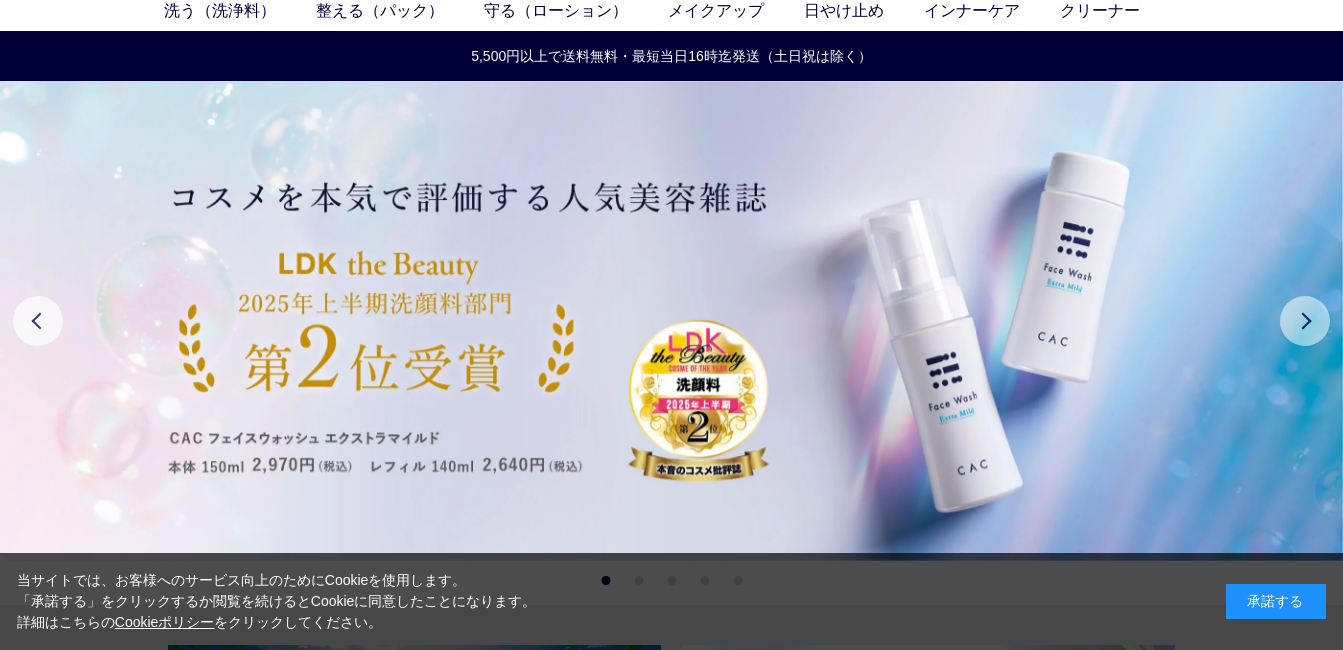 click on "Next" at bounding box center [1305, 321] 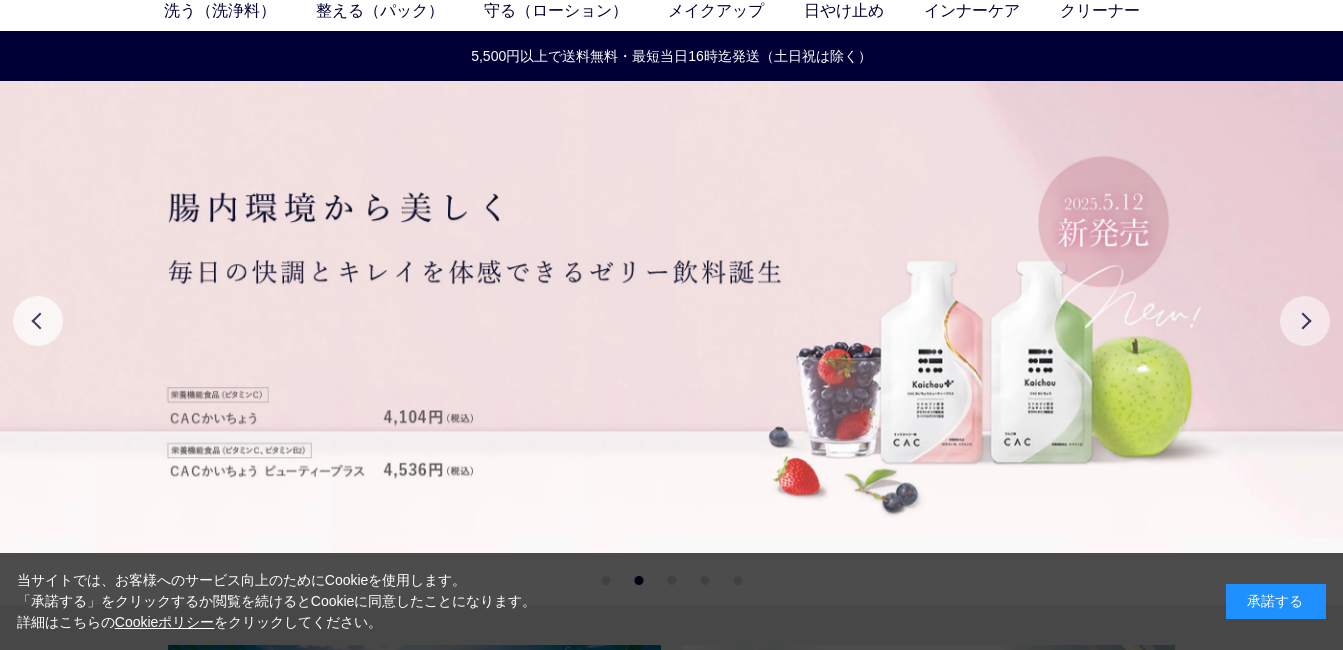 click on "Next" at bounding box center [1305, 321] 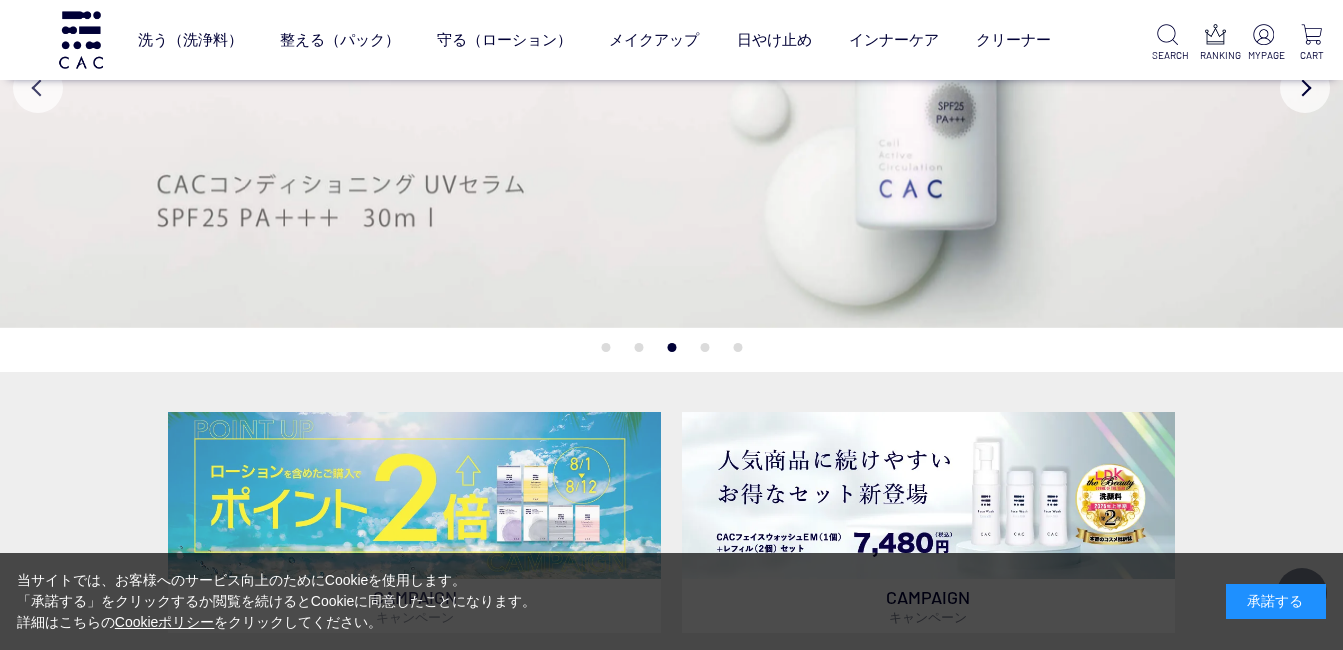 scroll, scrollTop: 400, scrollLeft: 0, axis: vertical 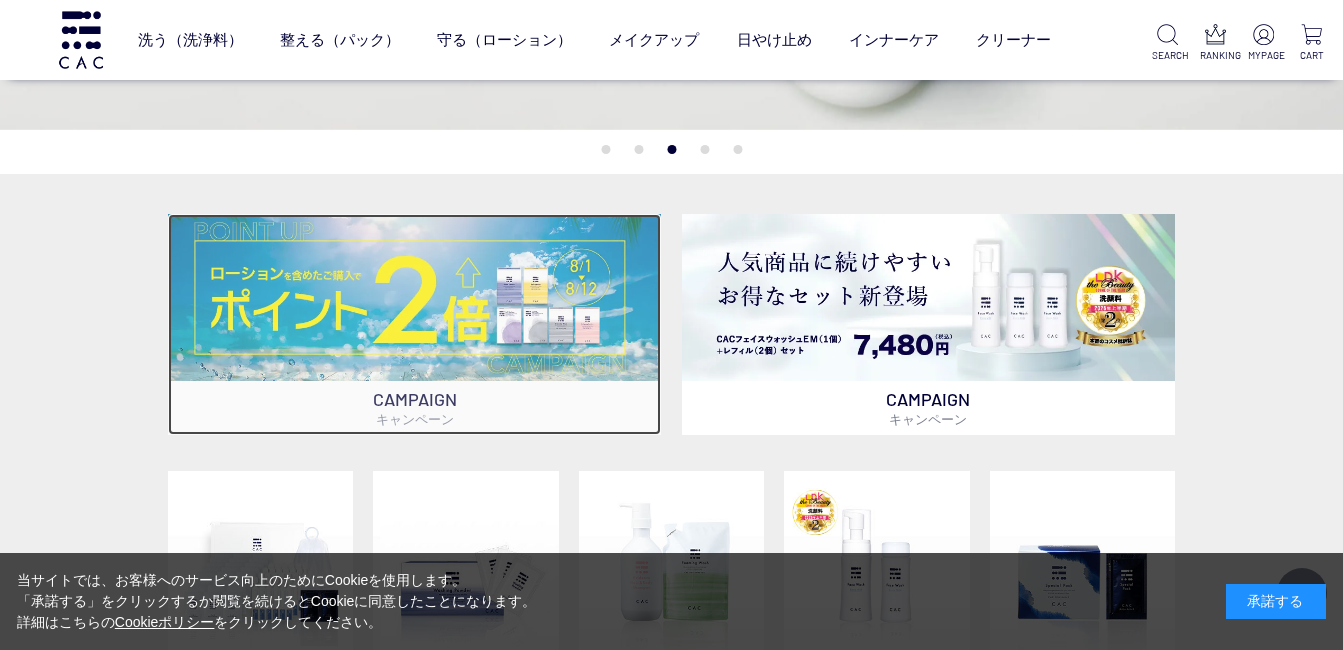 click at bounding box center [415, 297] 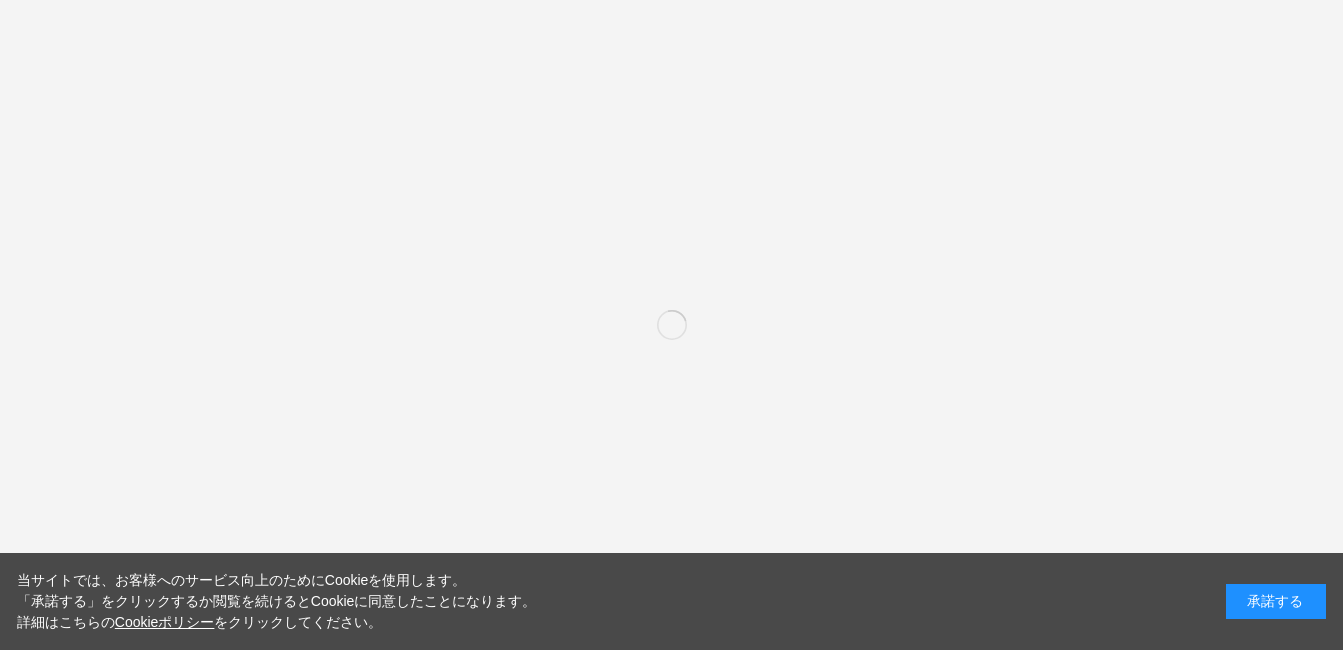scroll, scrollTop: 288, scrollLeft: 0, axis: vertical 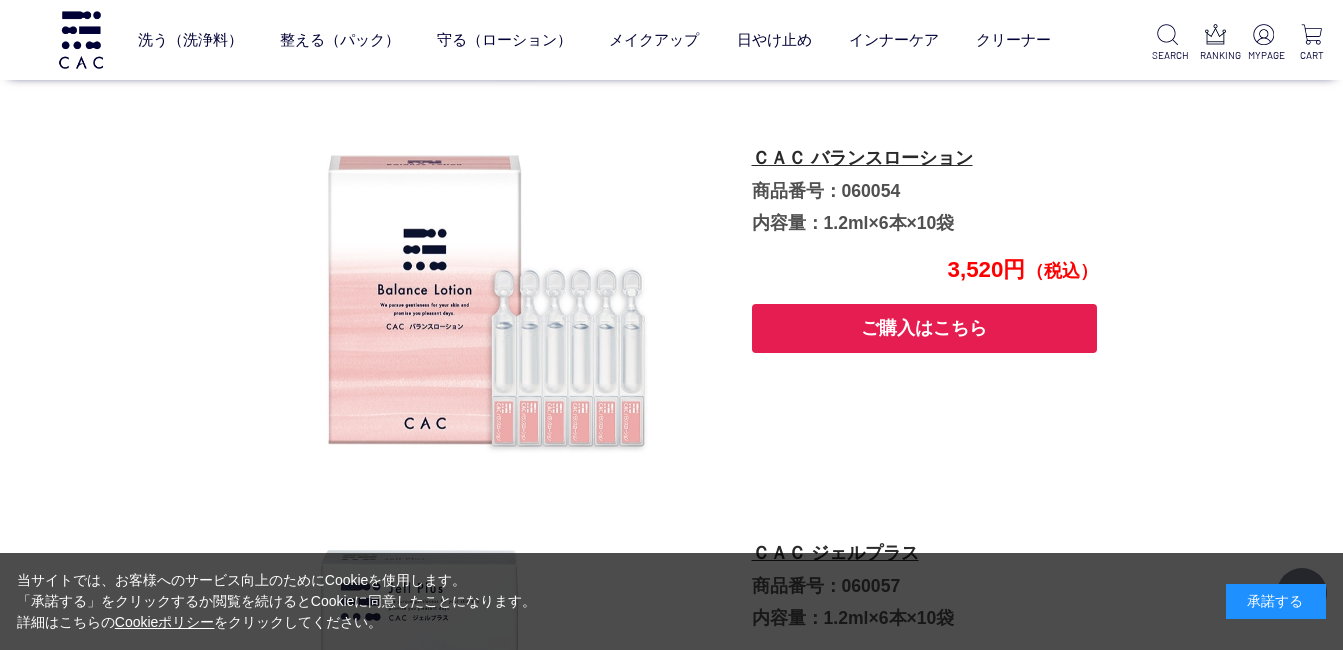 click on "ご購入はこちら" at bounding box center [925, 328] 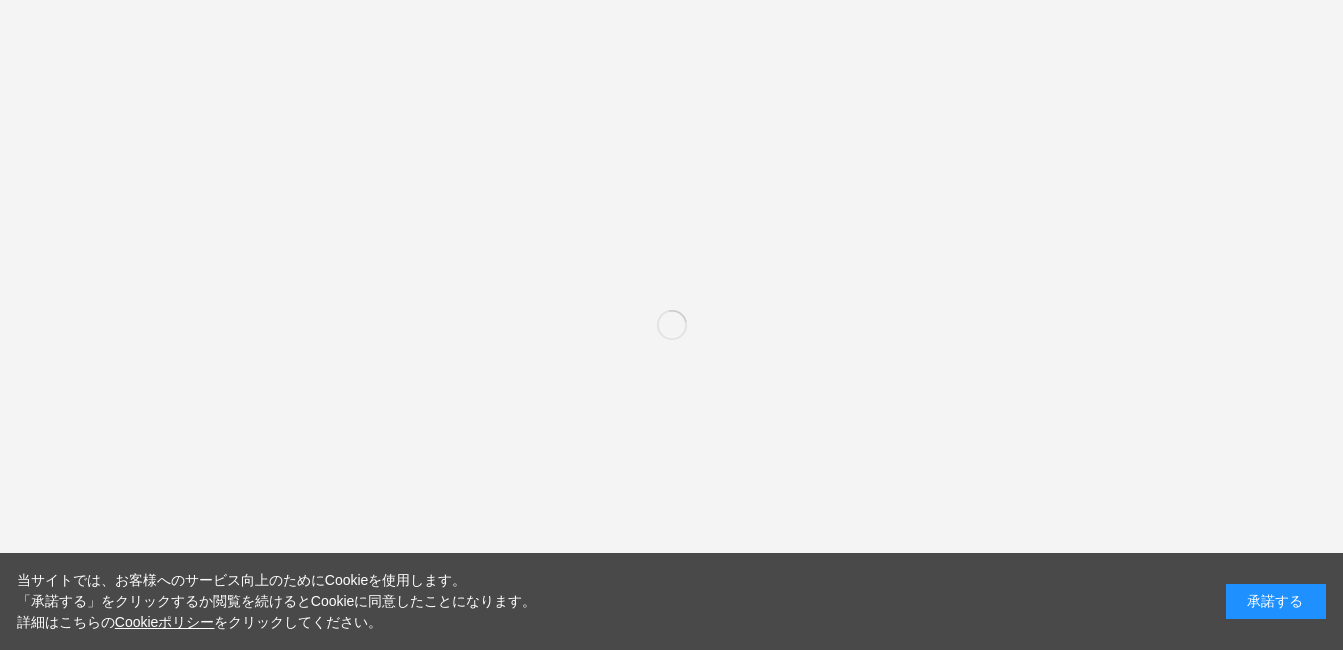 scroll, scrollTop: 100, scrollLeft: 0, axis: vertical 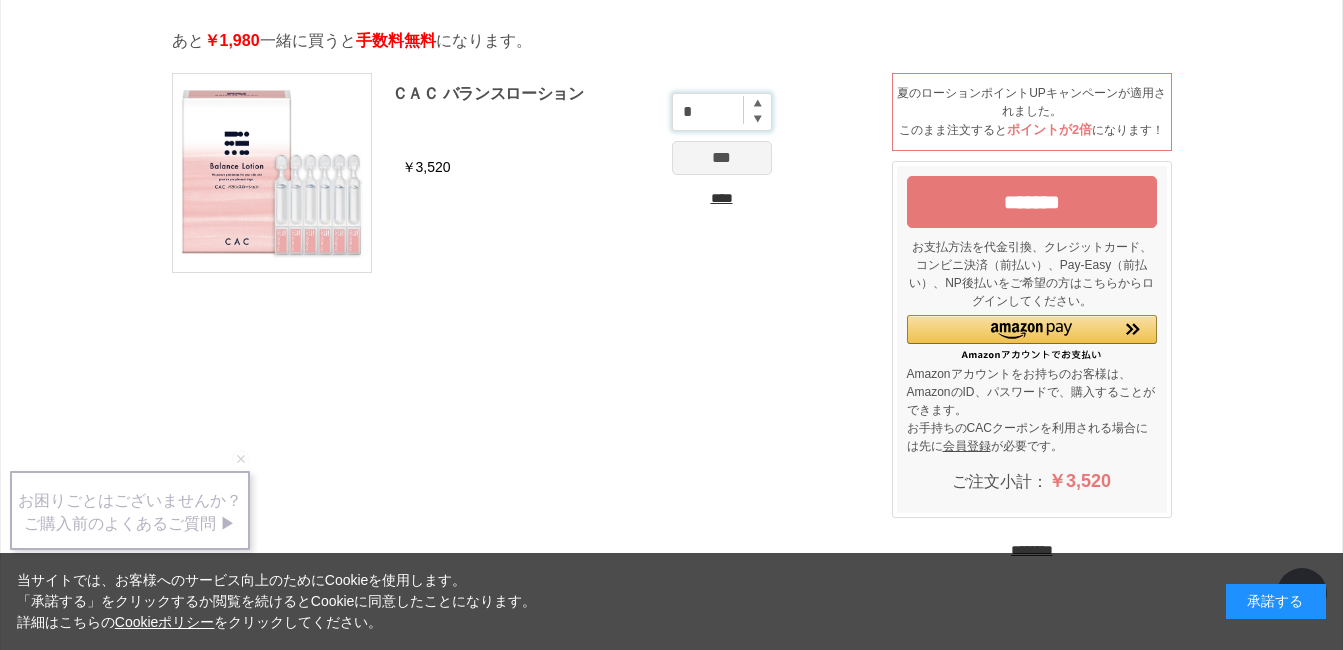 click on "*" at bounding box center (722, 112) 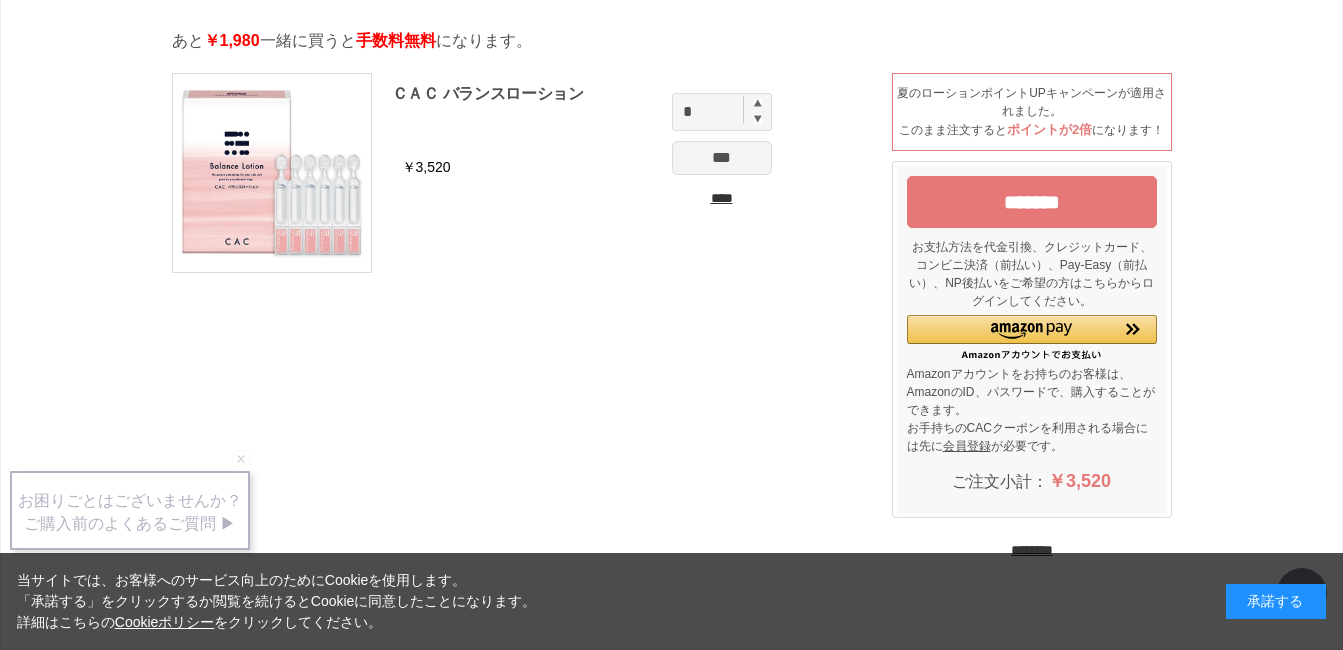 click at bounding box center [758, 103] 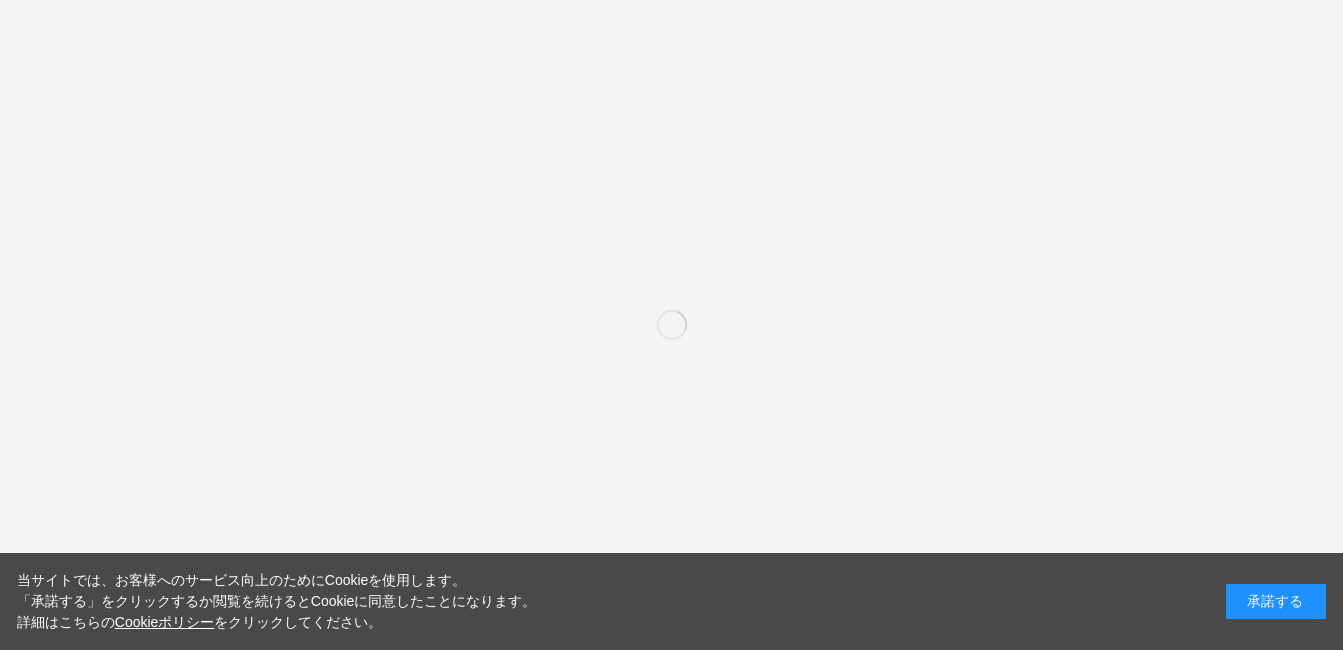 scroll, scrollTop: 0, scrollLeft: 0, axis: both 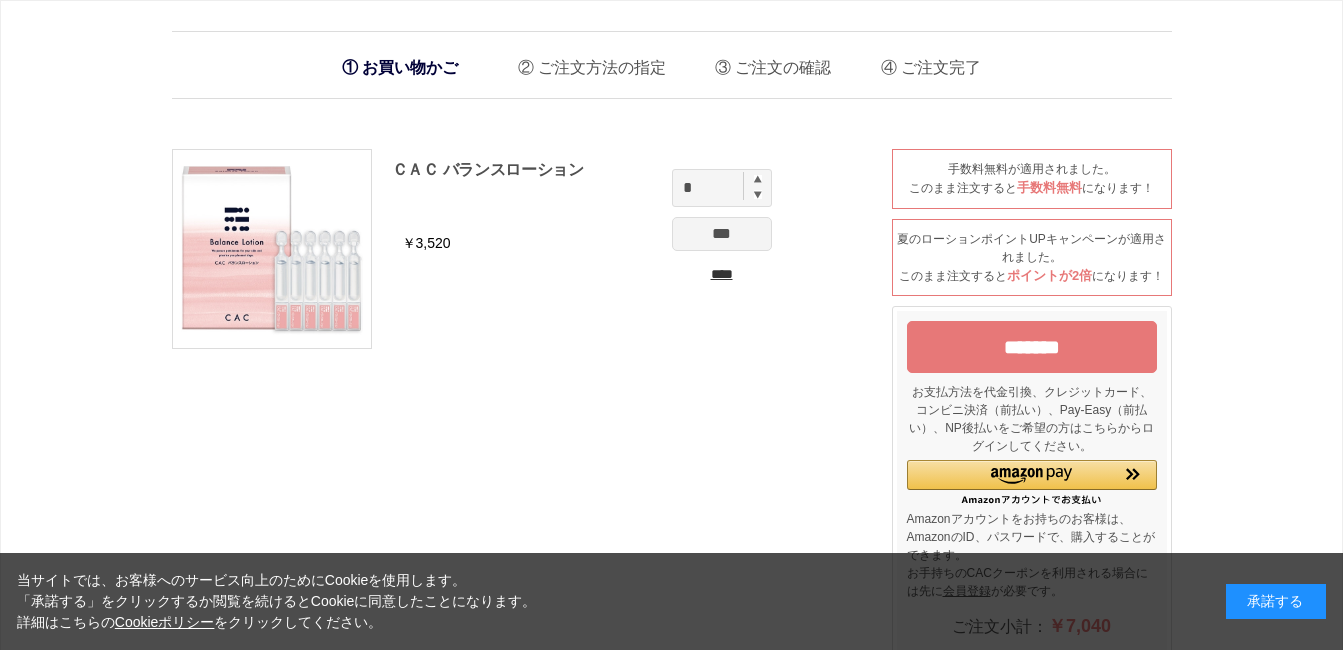 click on "*******" at bounding box center [1032, 347] 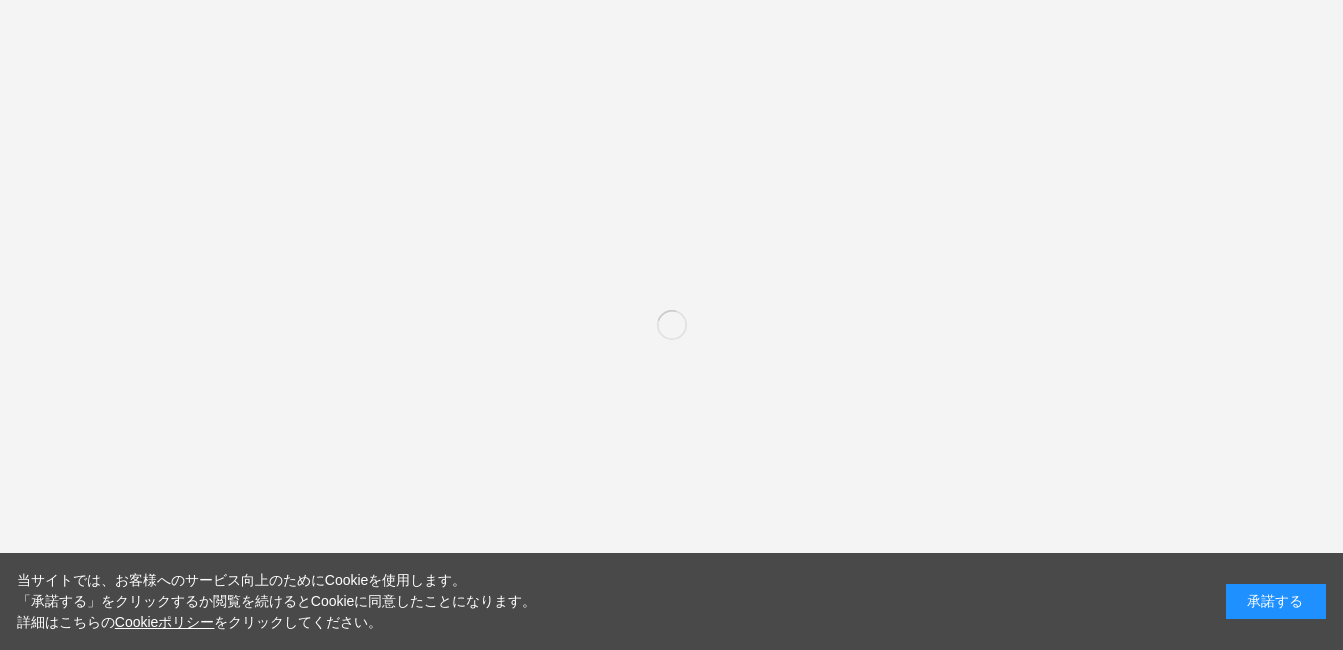 scroll, scrollTop: 0, scrollLeft: 0, axis: both 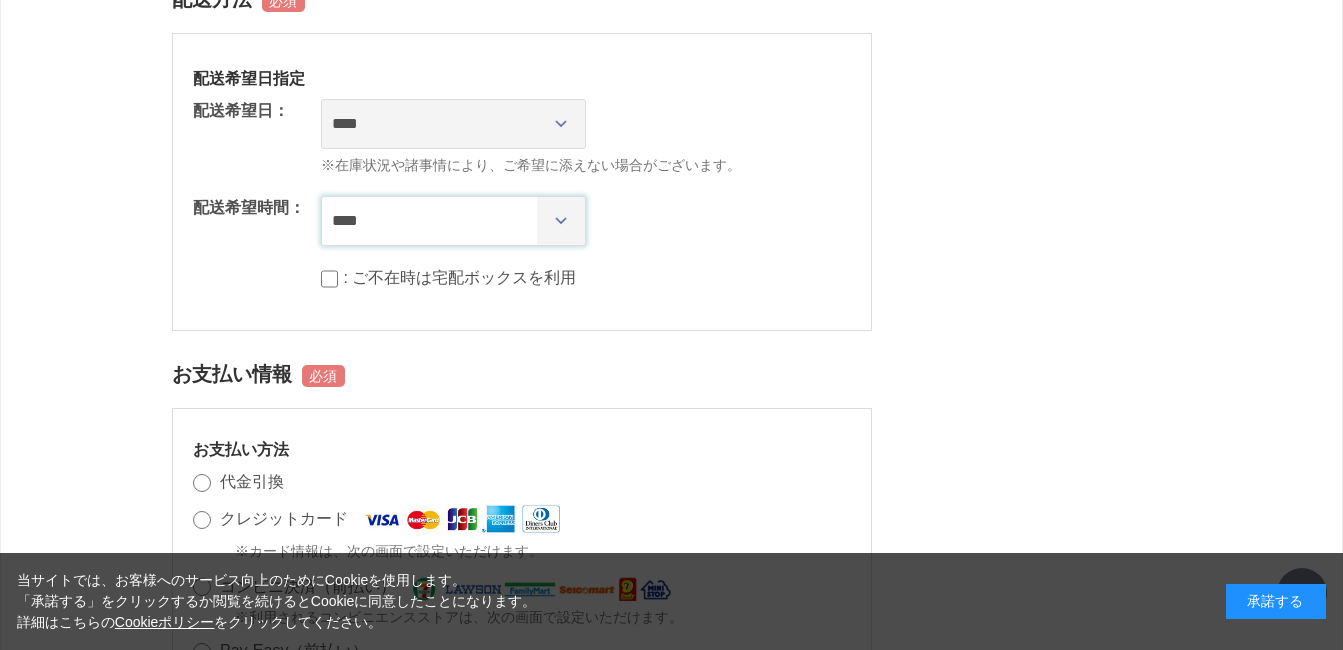 click on "**** *** ****** ****** ****** ******" at bounding box center (453, 221) 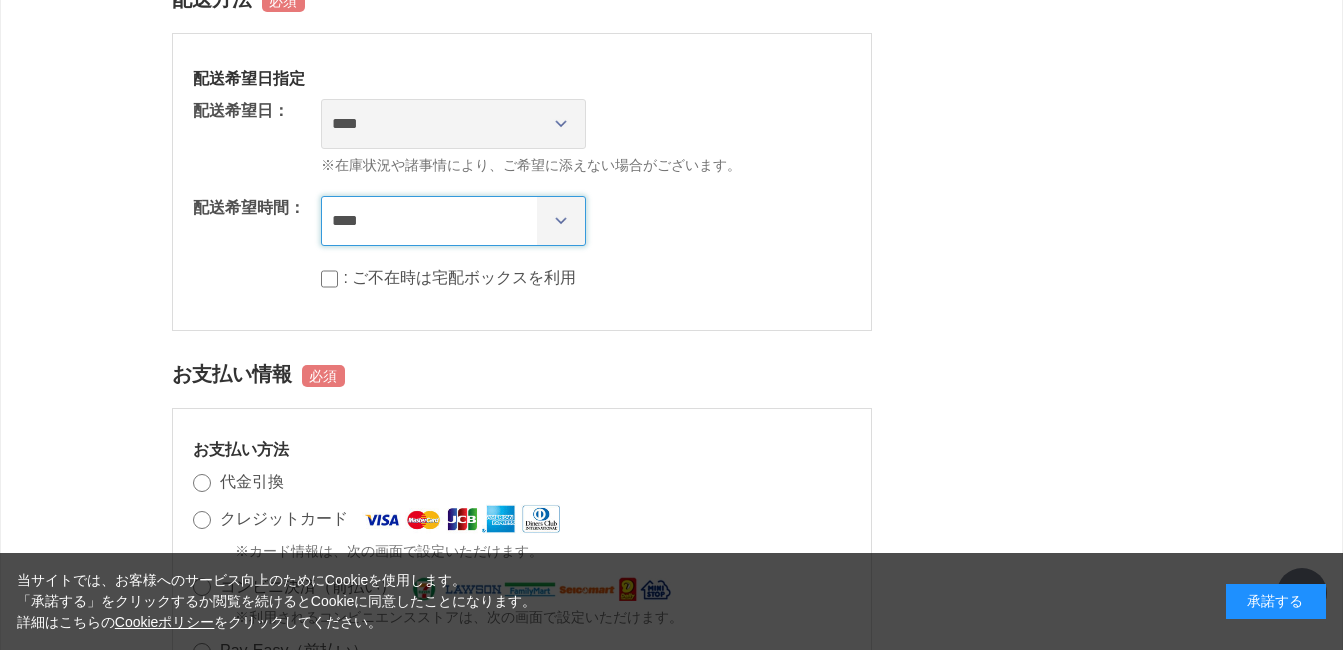 select on "**" 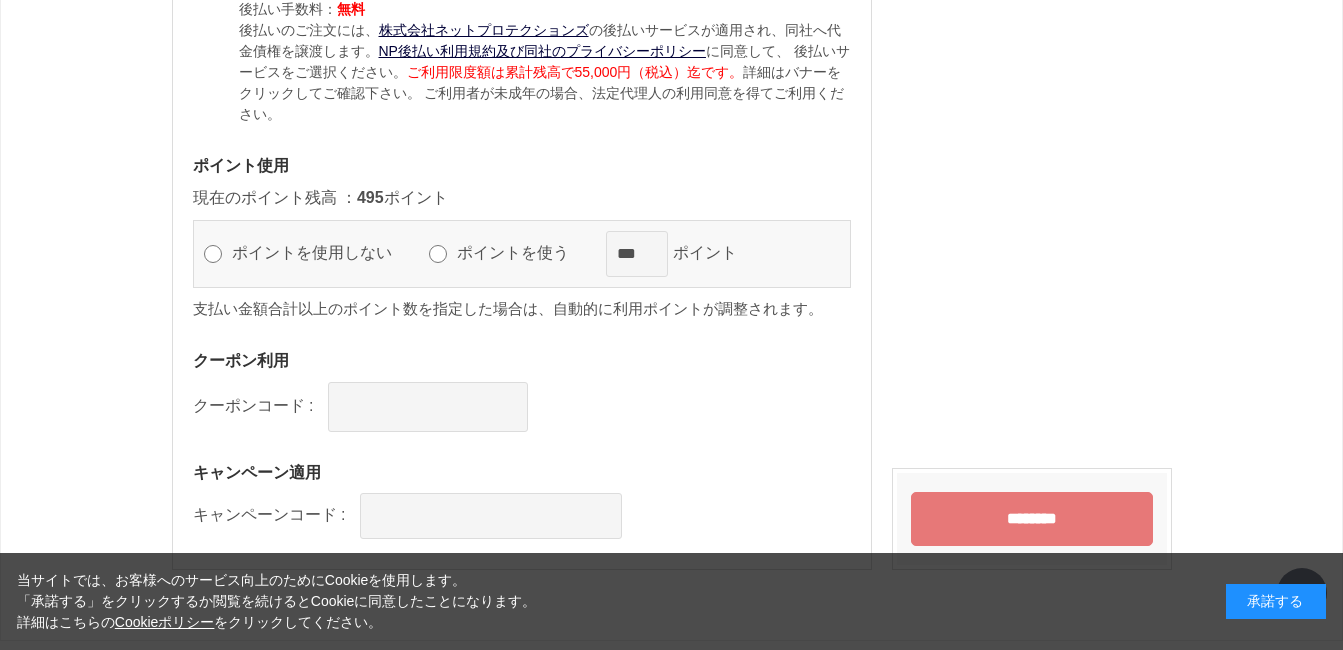 scroll, scrollTop: 2200, scrollLeft: 0, axis: vertical 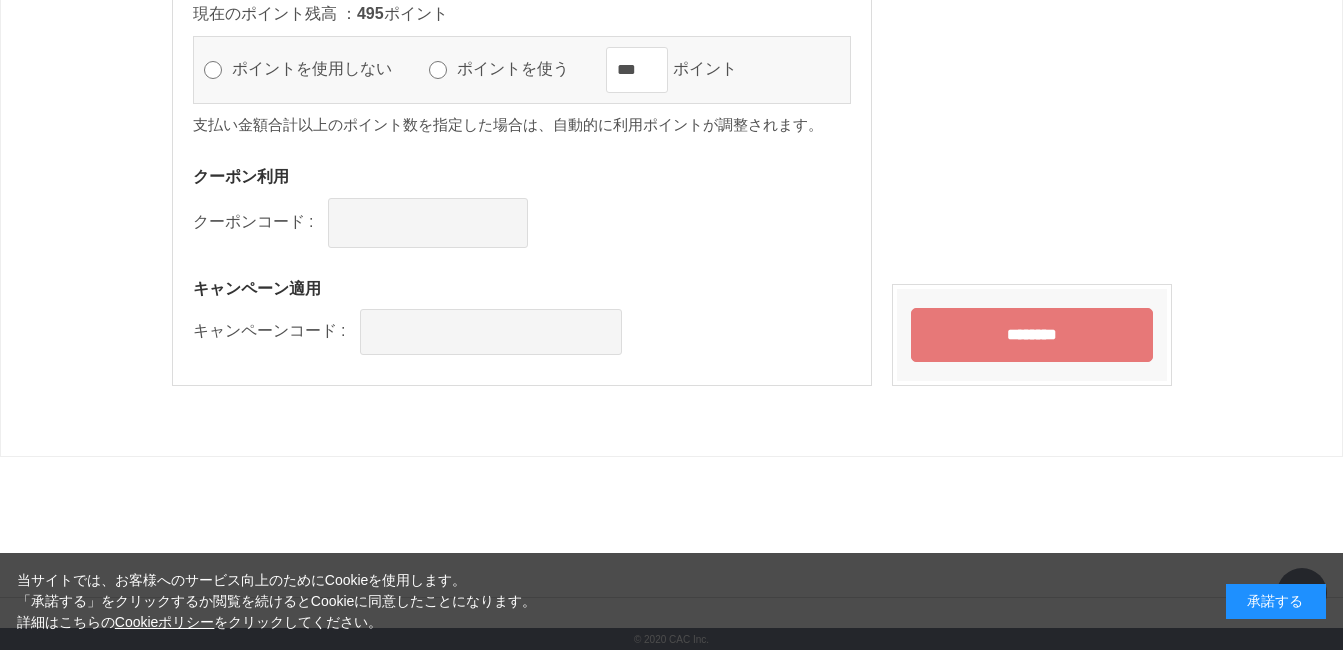 click on "********" at bounding box center [1032, 335] 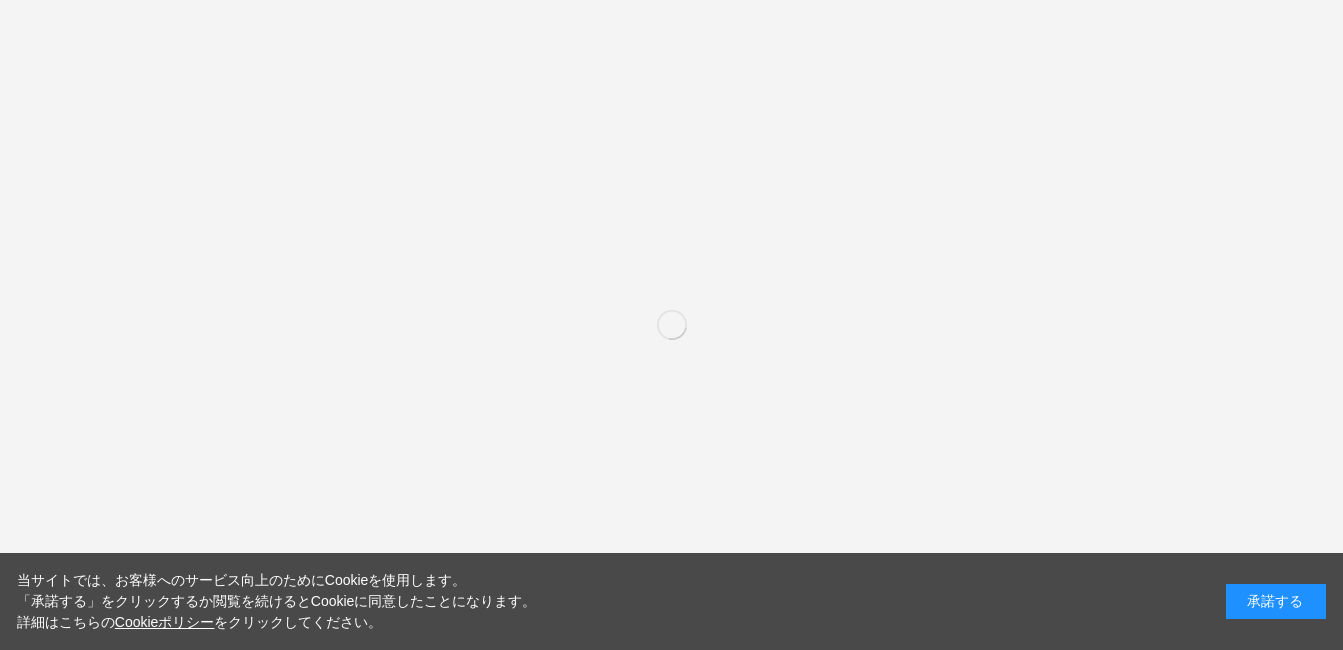 scroll, scrollTop: 0, scrollLeft: 0, axis: both 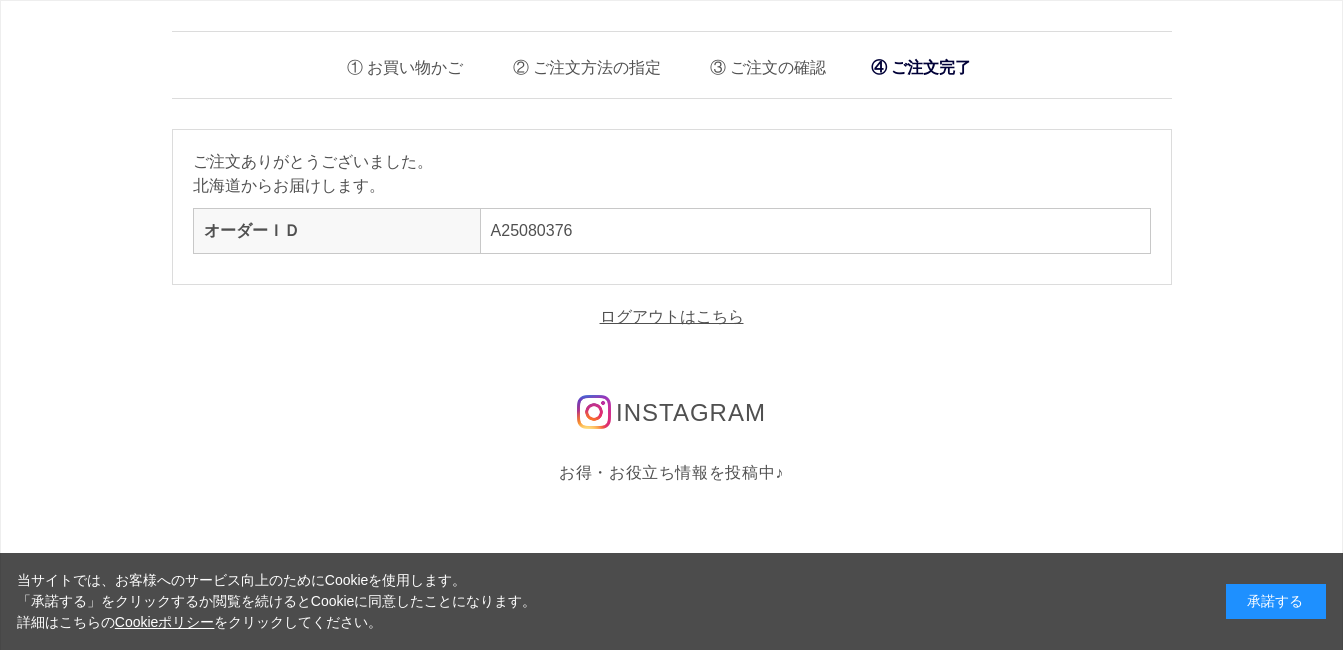 click on "ご注文完了" at bounding box center [921, 67] 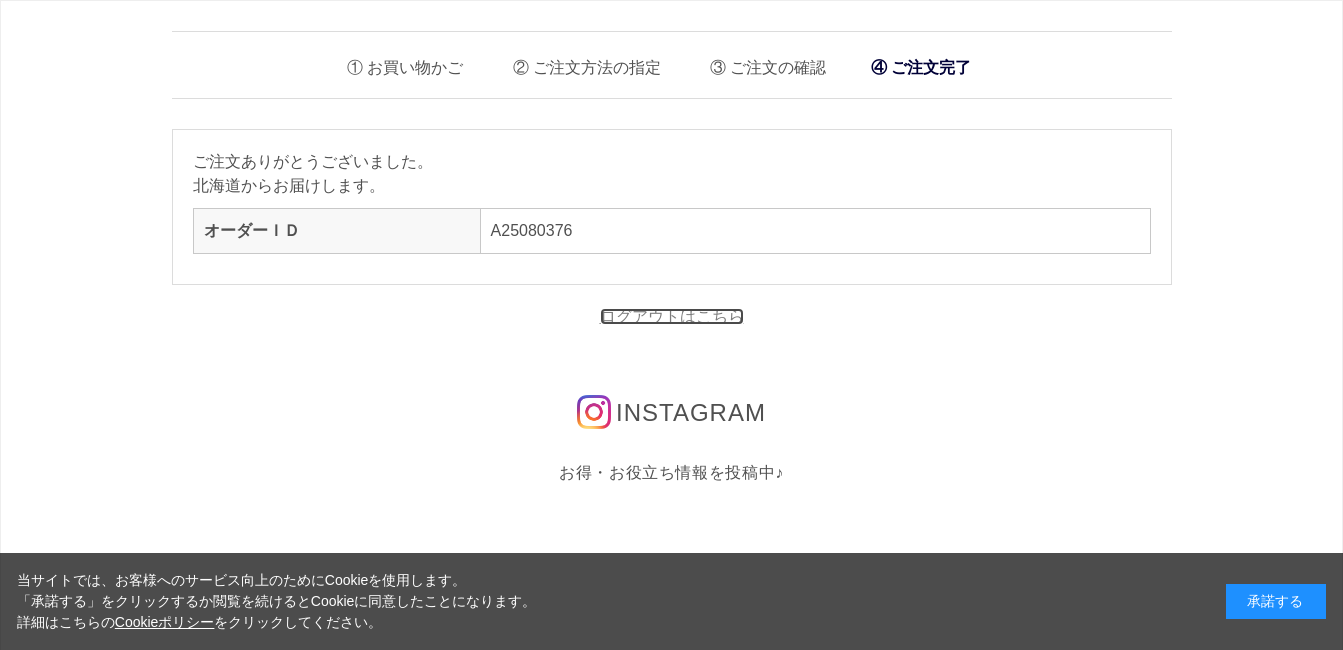 click on "ログアウトはこちら" at bounding box center [672, 316] 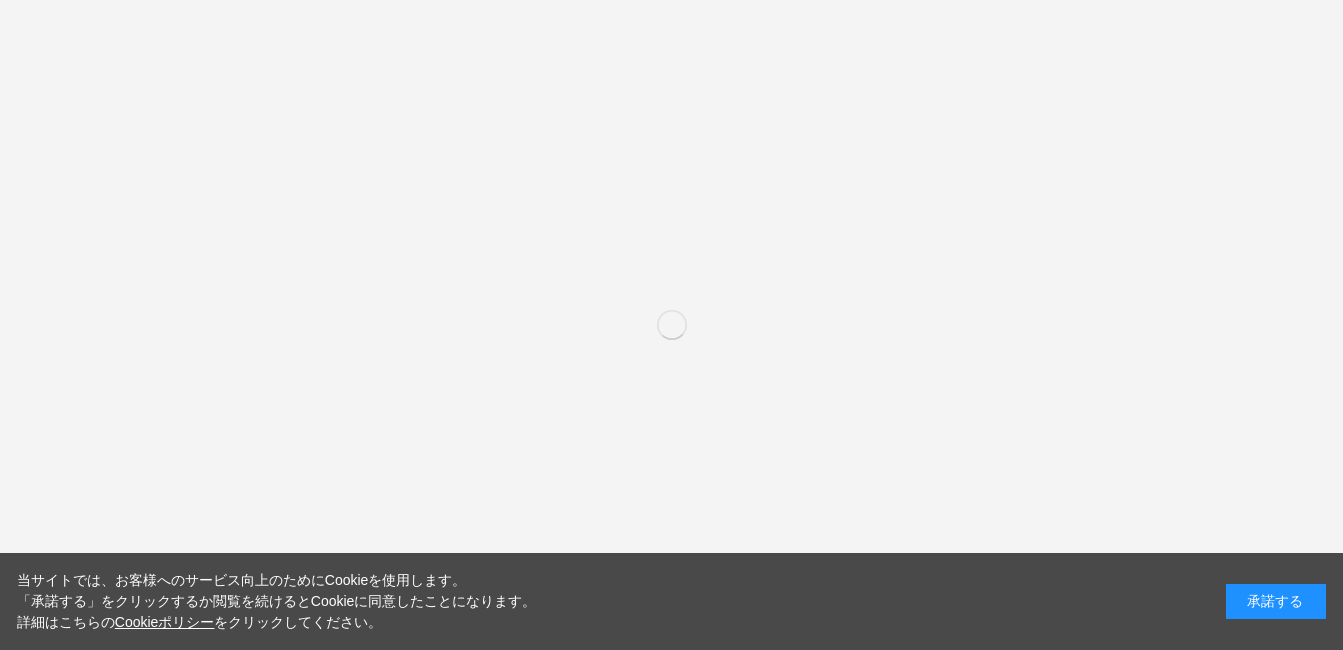 scroll, scrollTop: 0, scrollLeft: 0, axis: both 